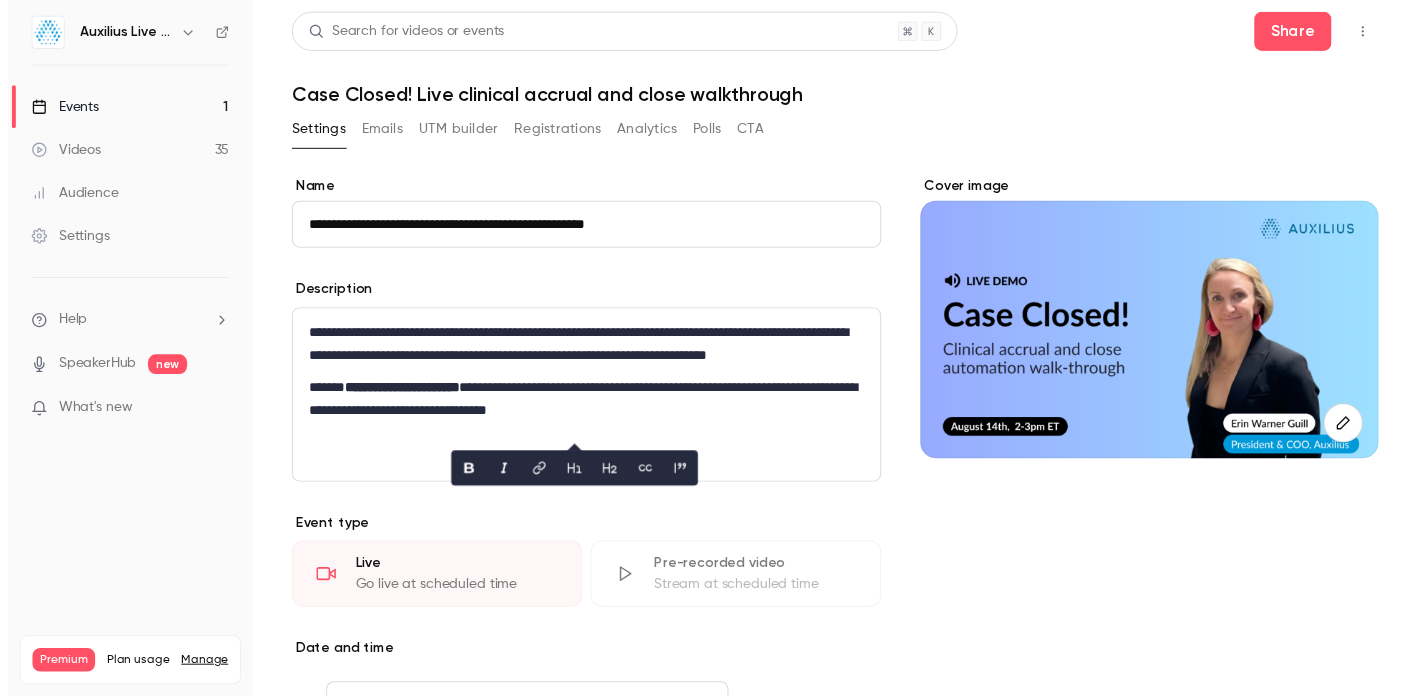 scroll, scrollTop: 0, scrollLeft: 0, axis: both 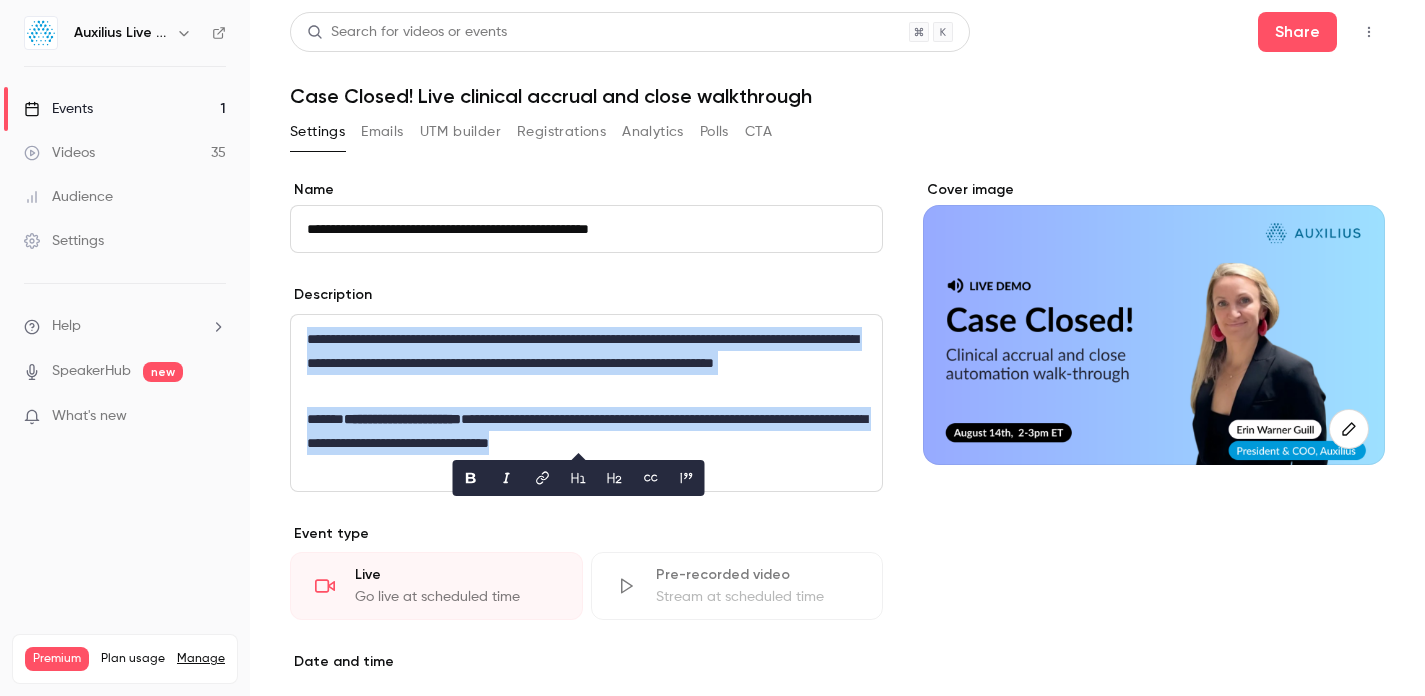 click on "Events" at bounding box center [58, 109] 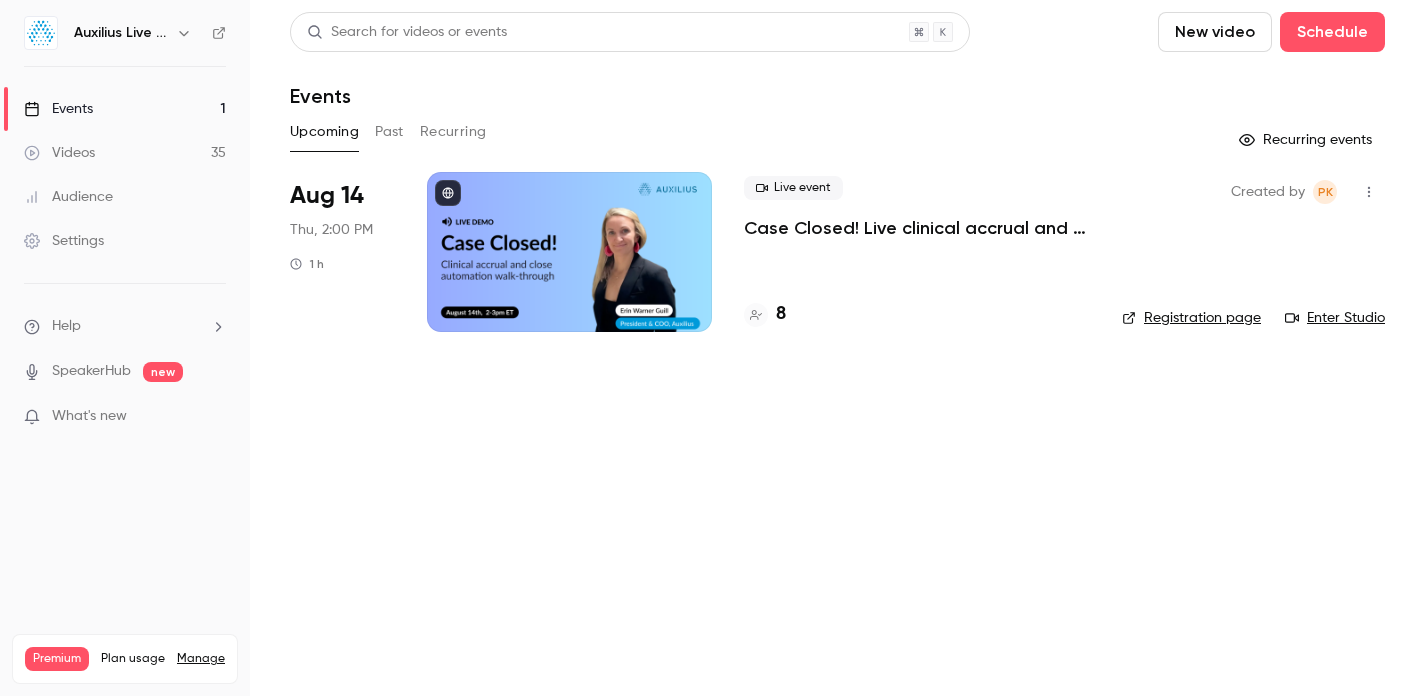 click 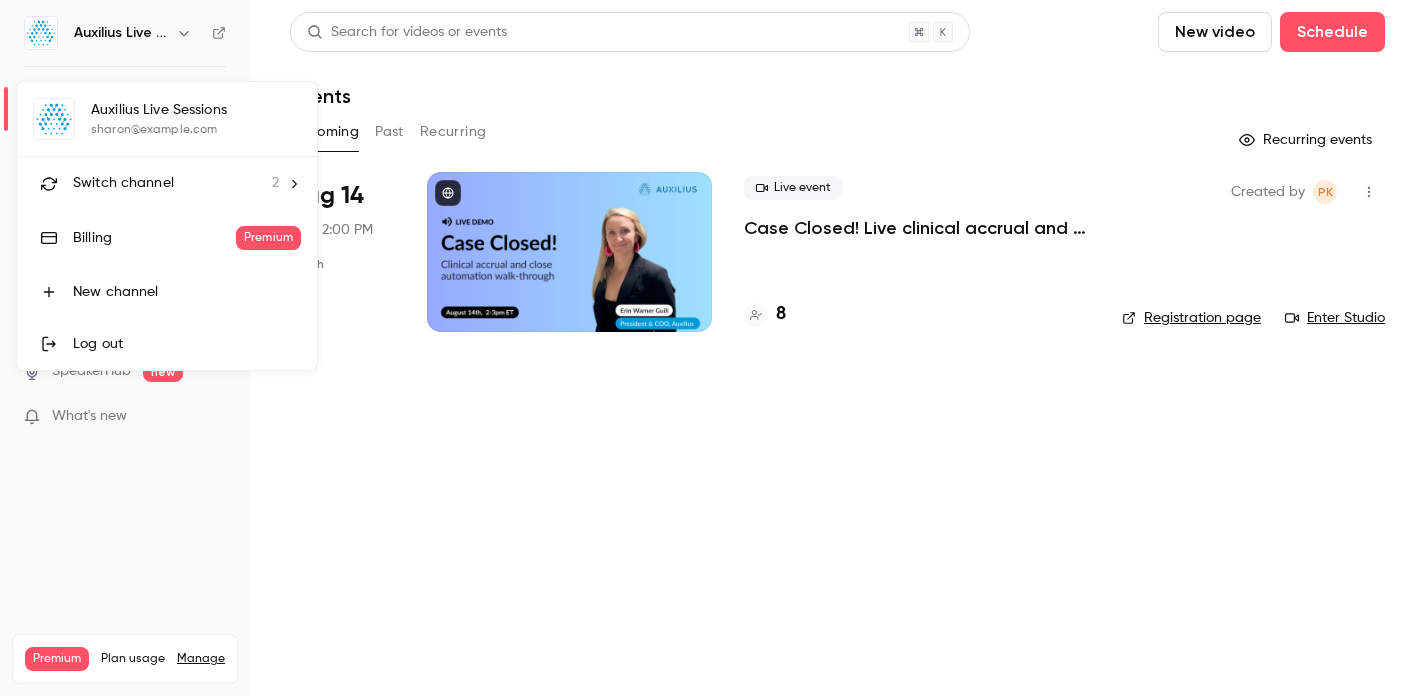 click at bounding box center (712, 348) 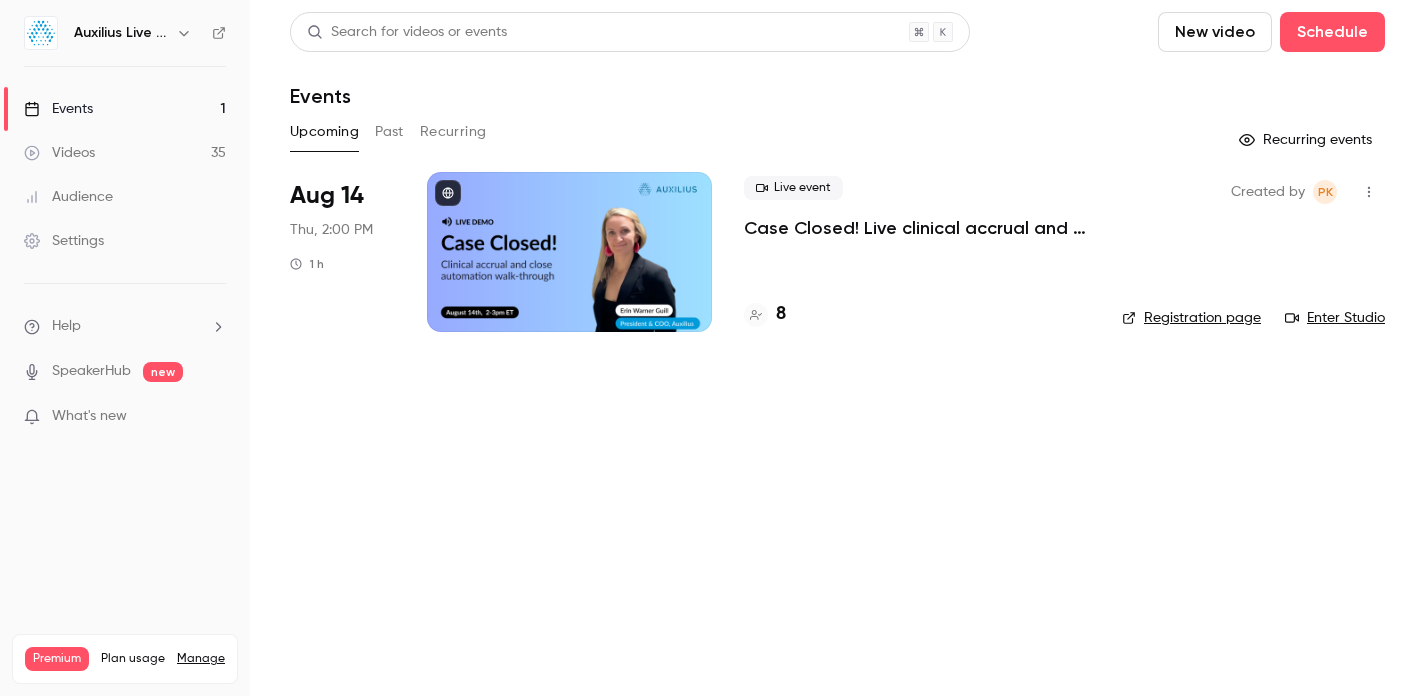 click on "Enter Studio" at bounding box center [1335, 318] 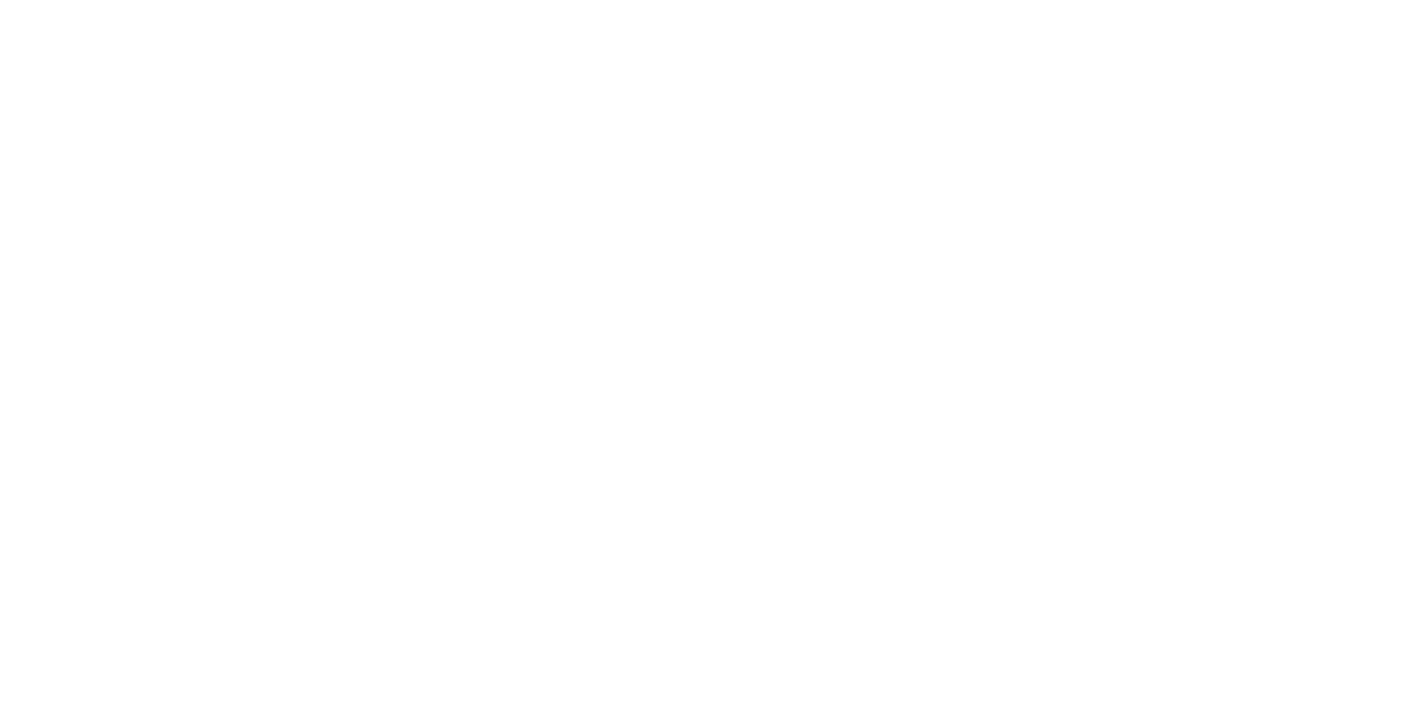 scroll, scrollTop: 0, scrollLeft: 0, axis: both 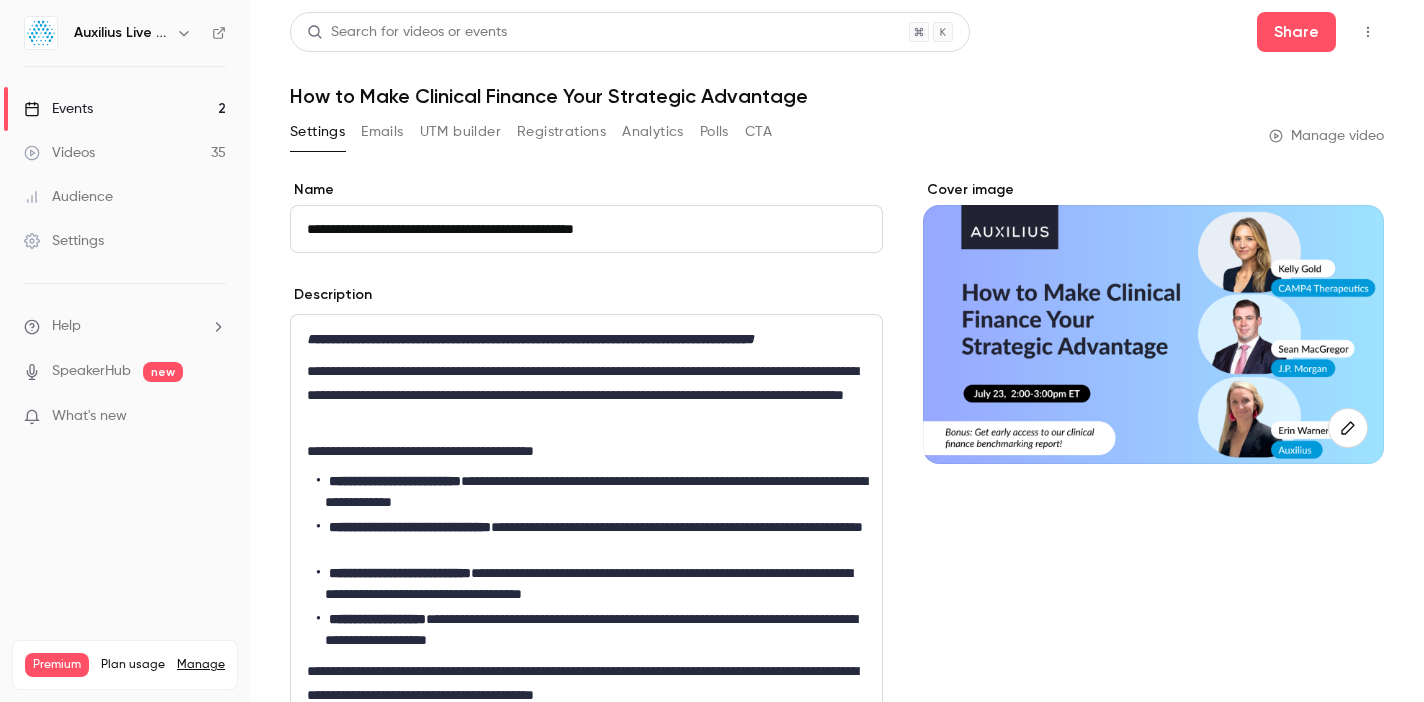 click on "Events" at bounding box center [58, 109] 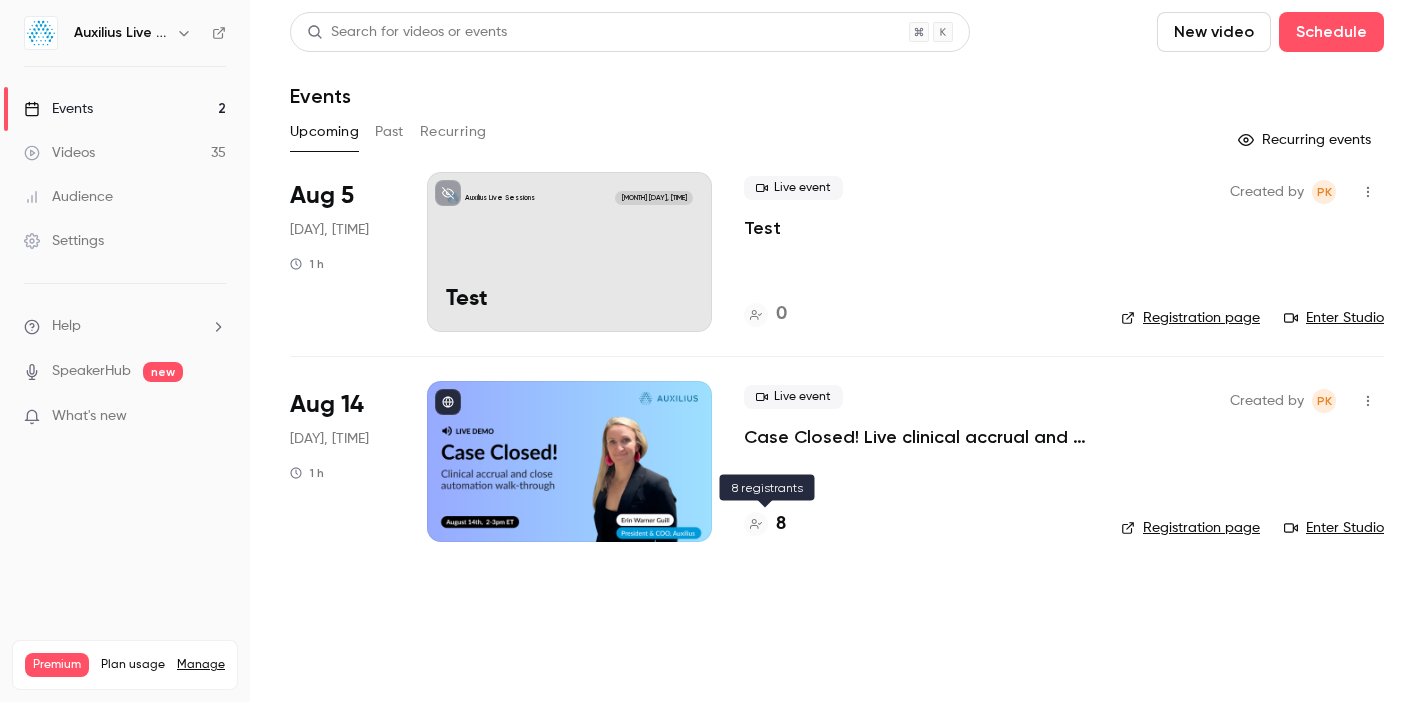 click on "8" at bounding box center (781, 524) 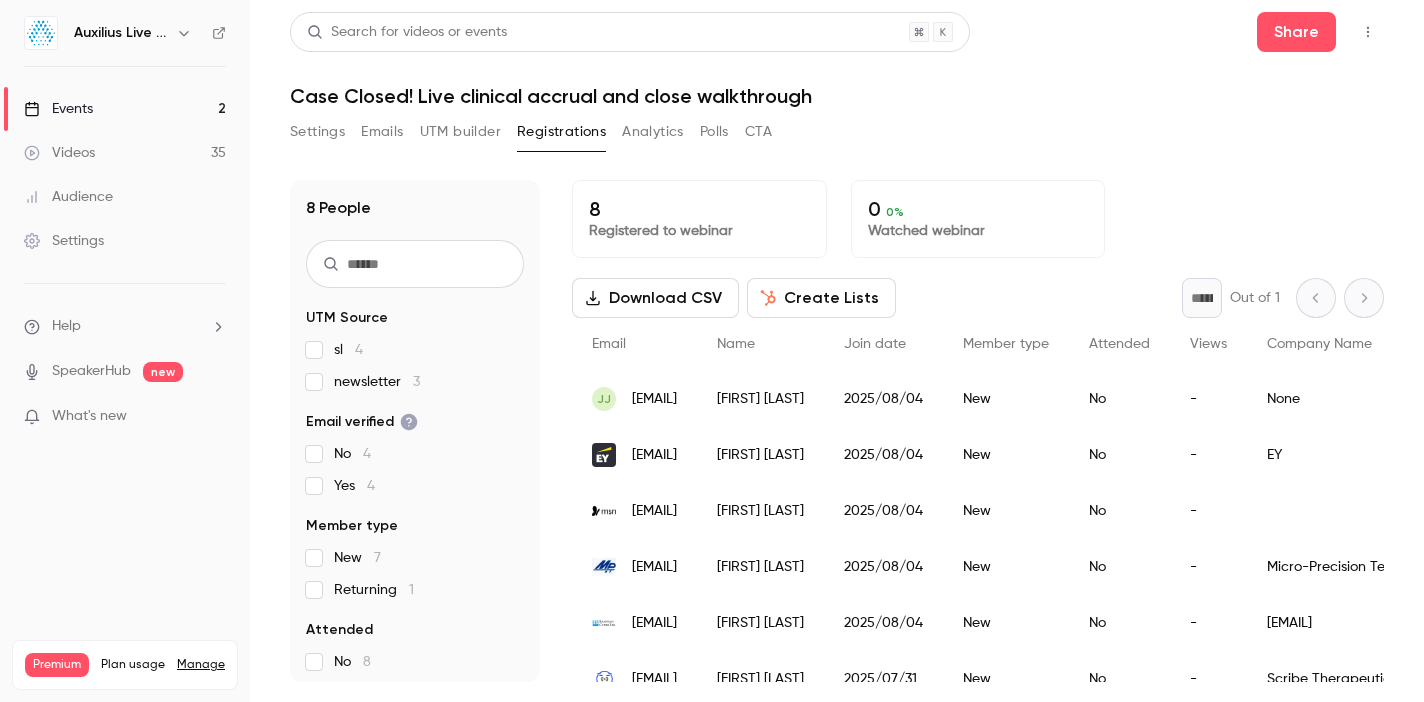 click on "Create Lists" at bounding box center (821, 298) 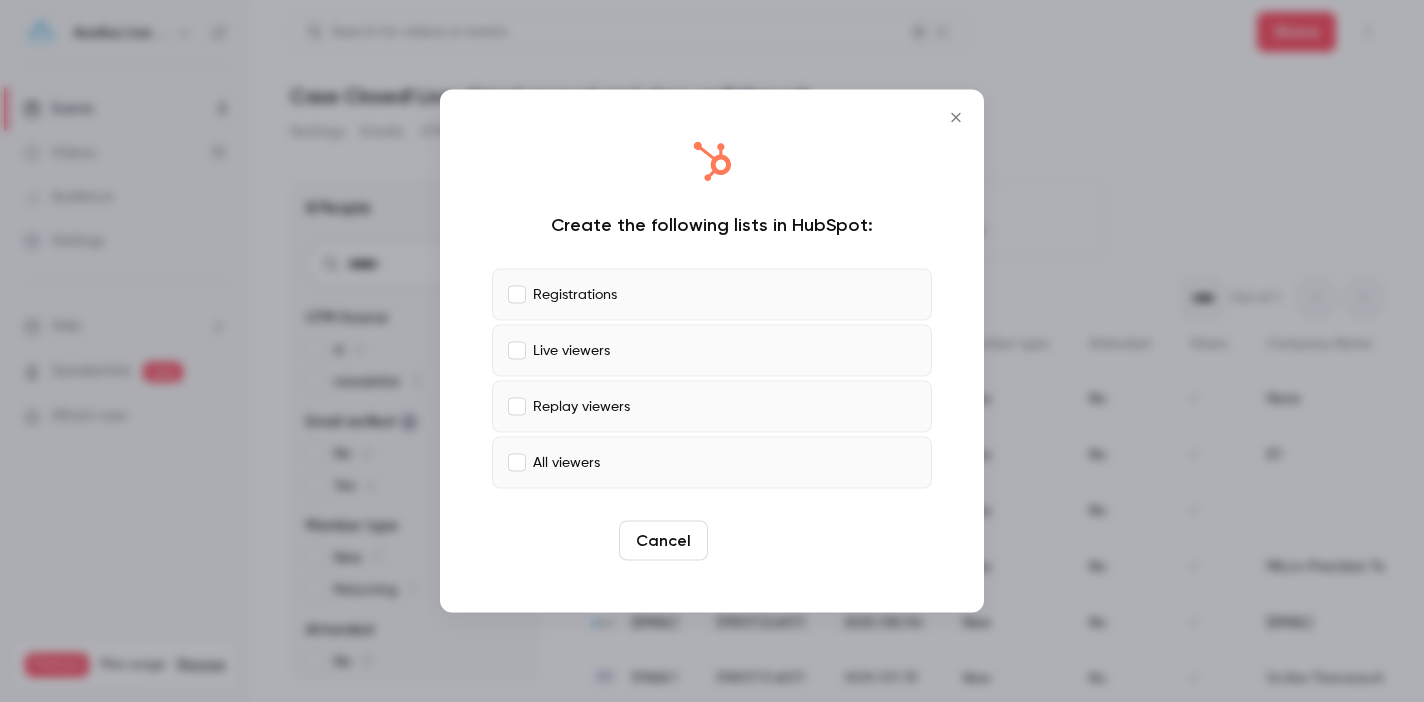 click on "Create" at bounding box center (761, 541) 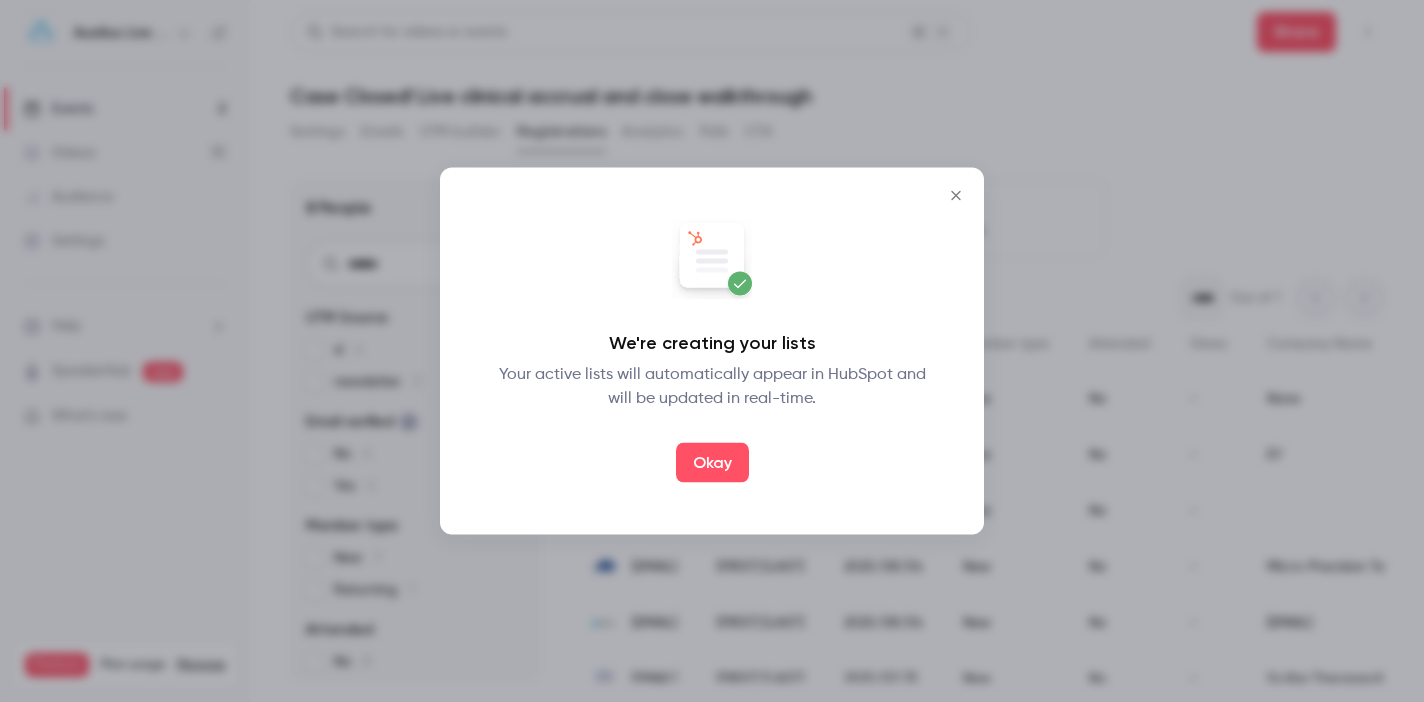 click 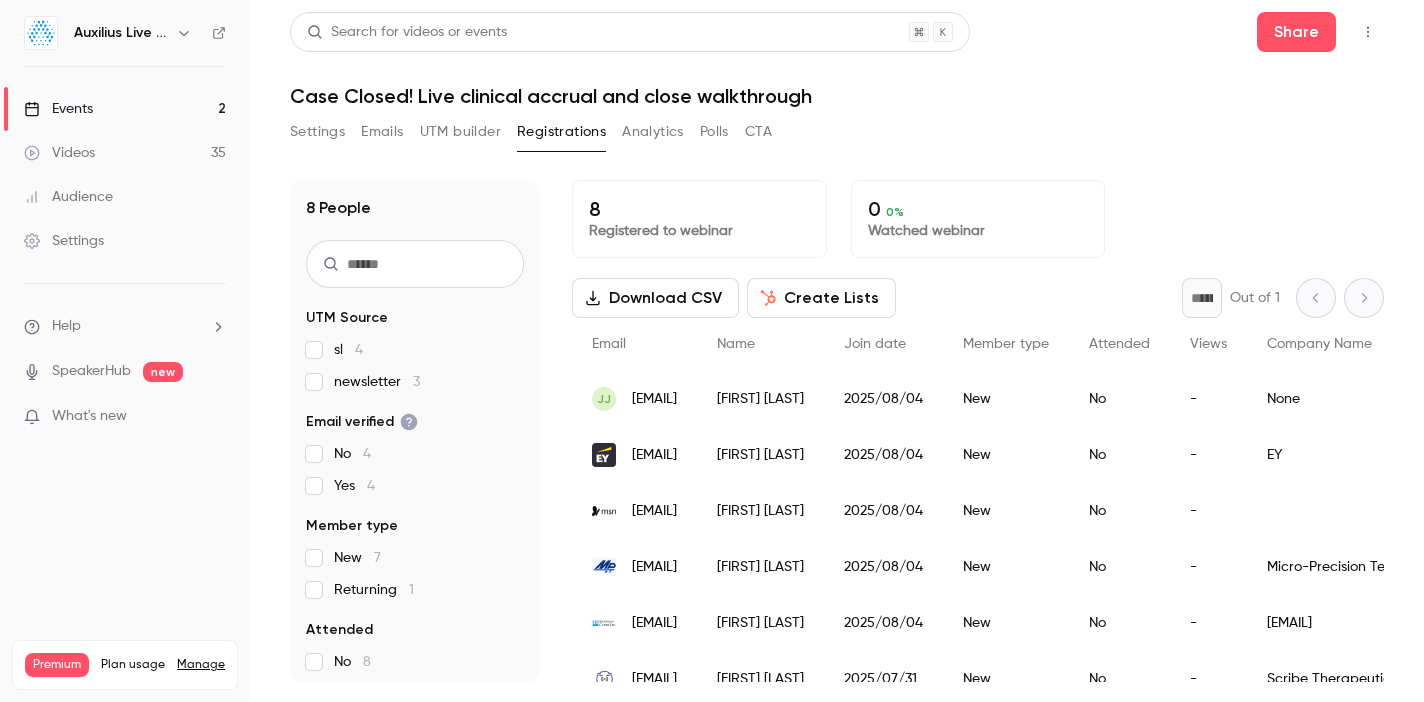 click on "Create Lists" at bounding box center [821, 298] 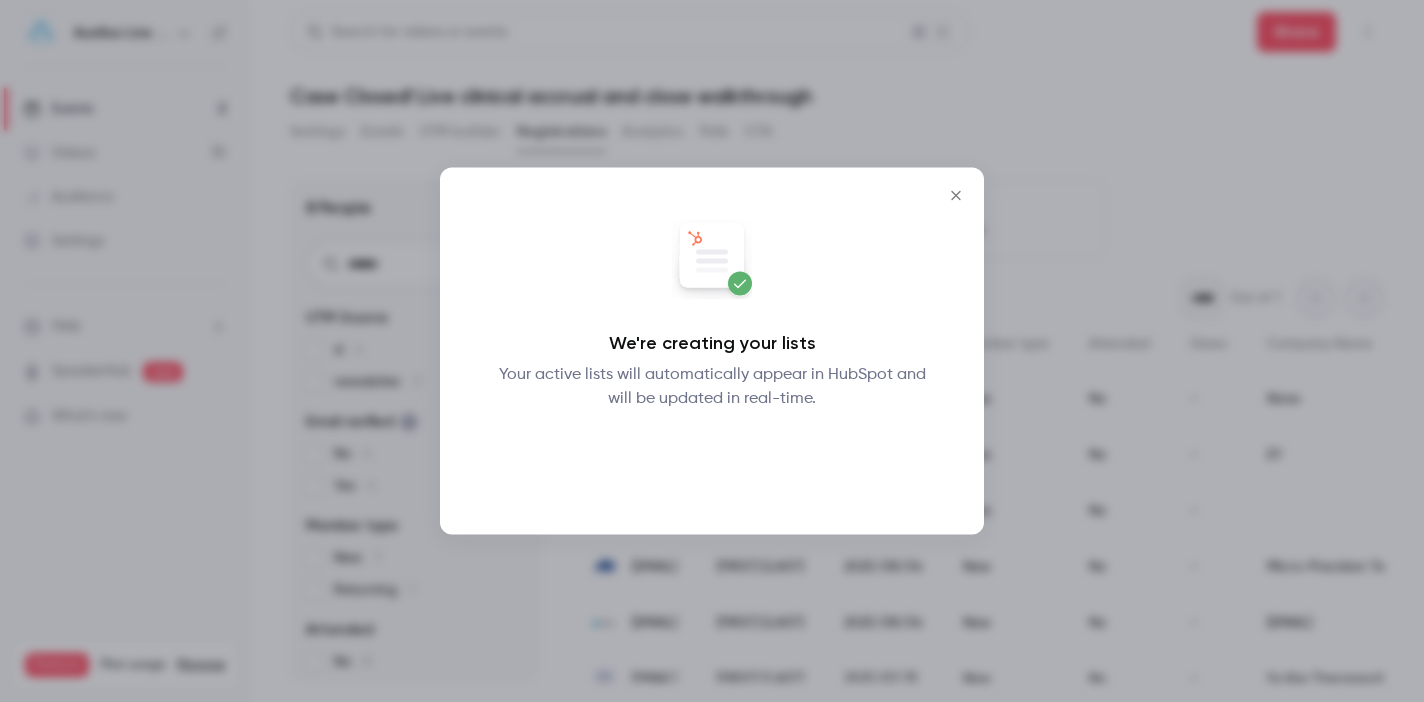 click on "Okay" at bounding box center [712, 463] 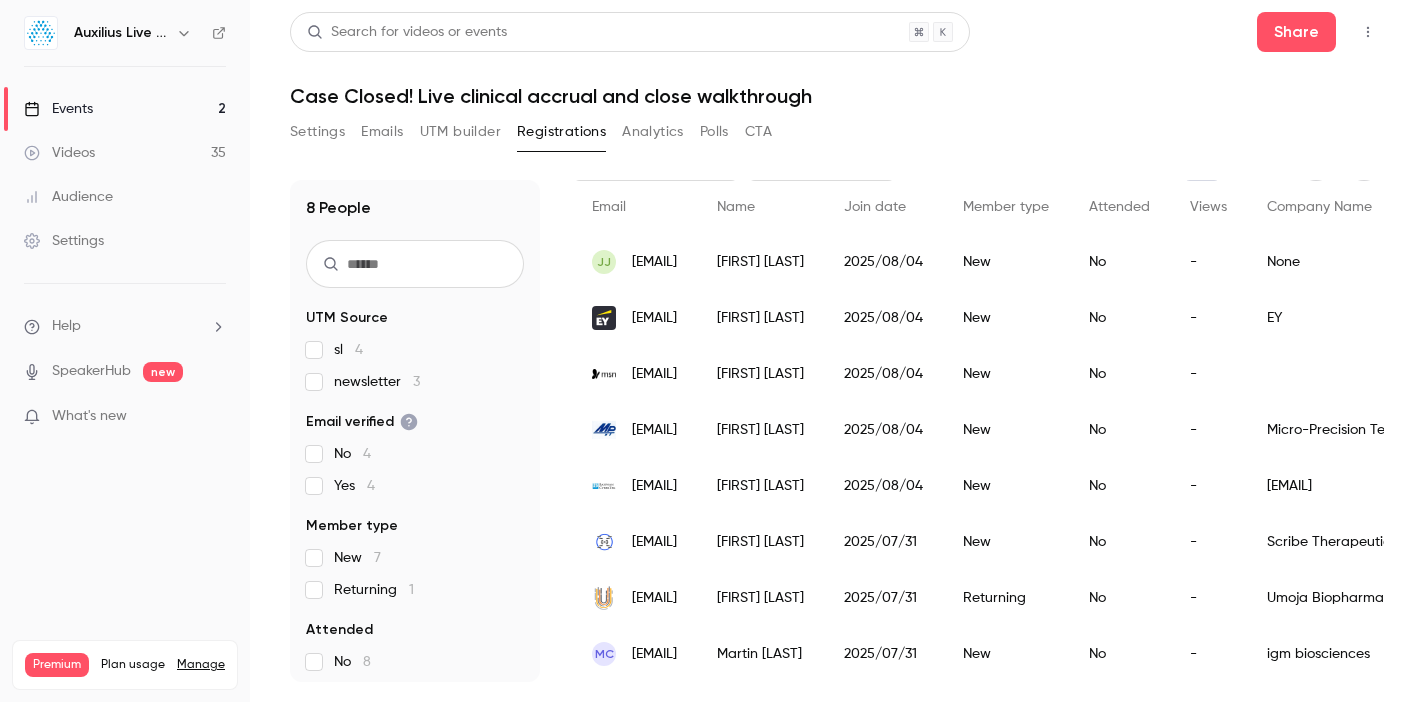 scroll, scrollTop: 0, scrollLeft: 0, axis: both 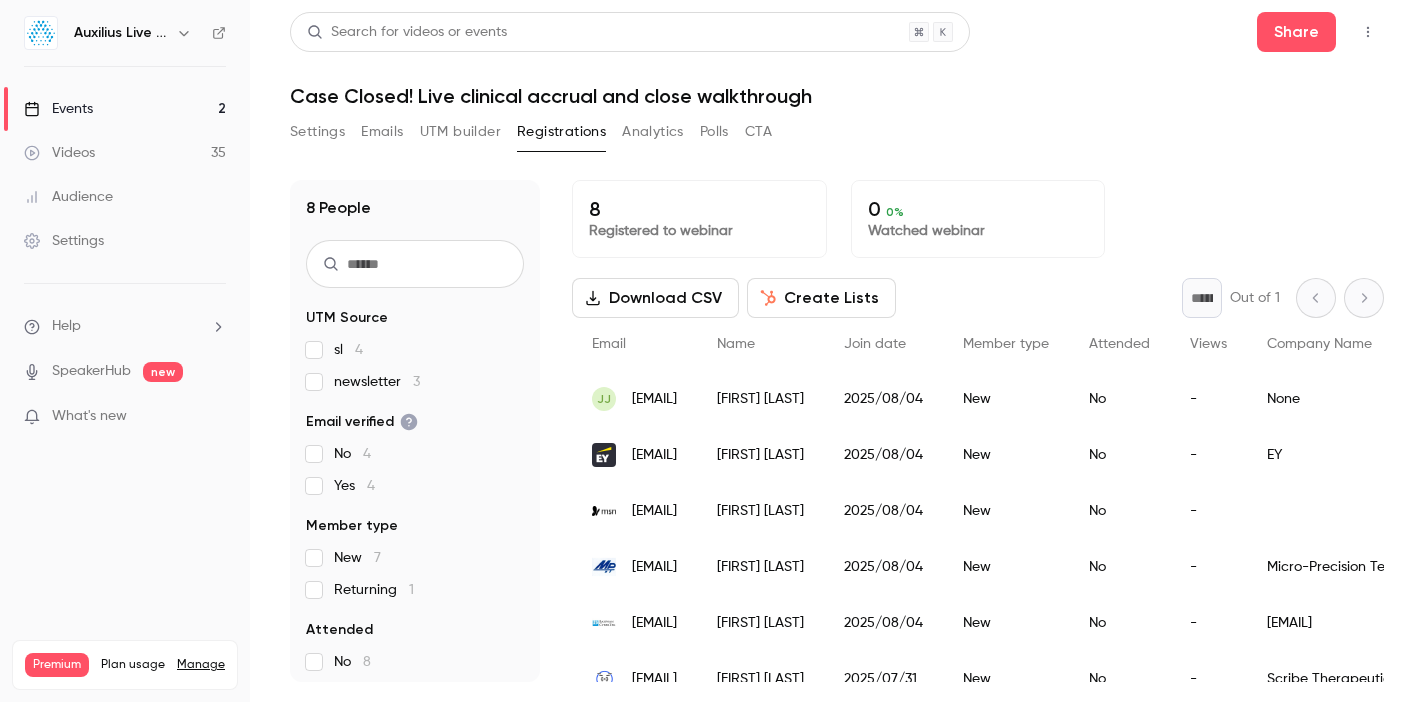 click on "Events" at bounding box center (58, 109) 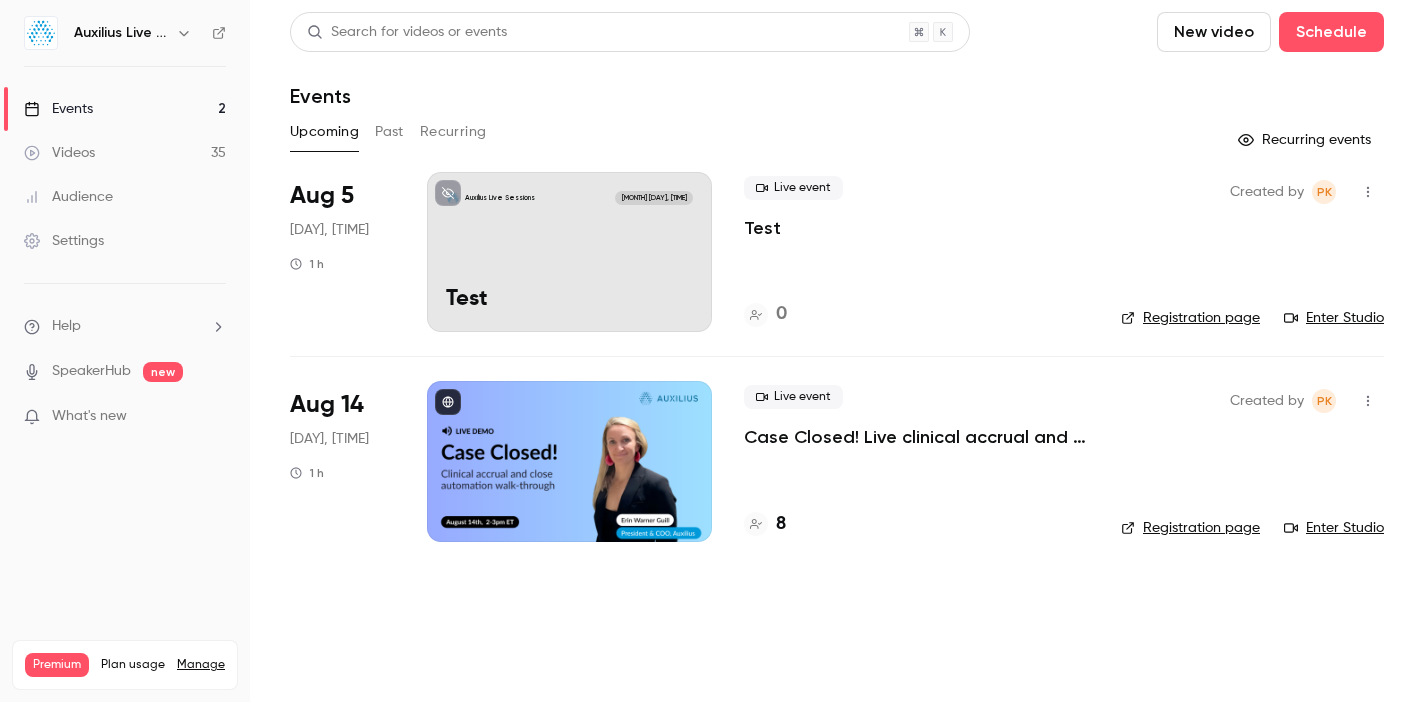 click at bounding box center [1368, 192] 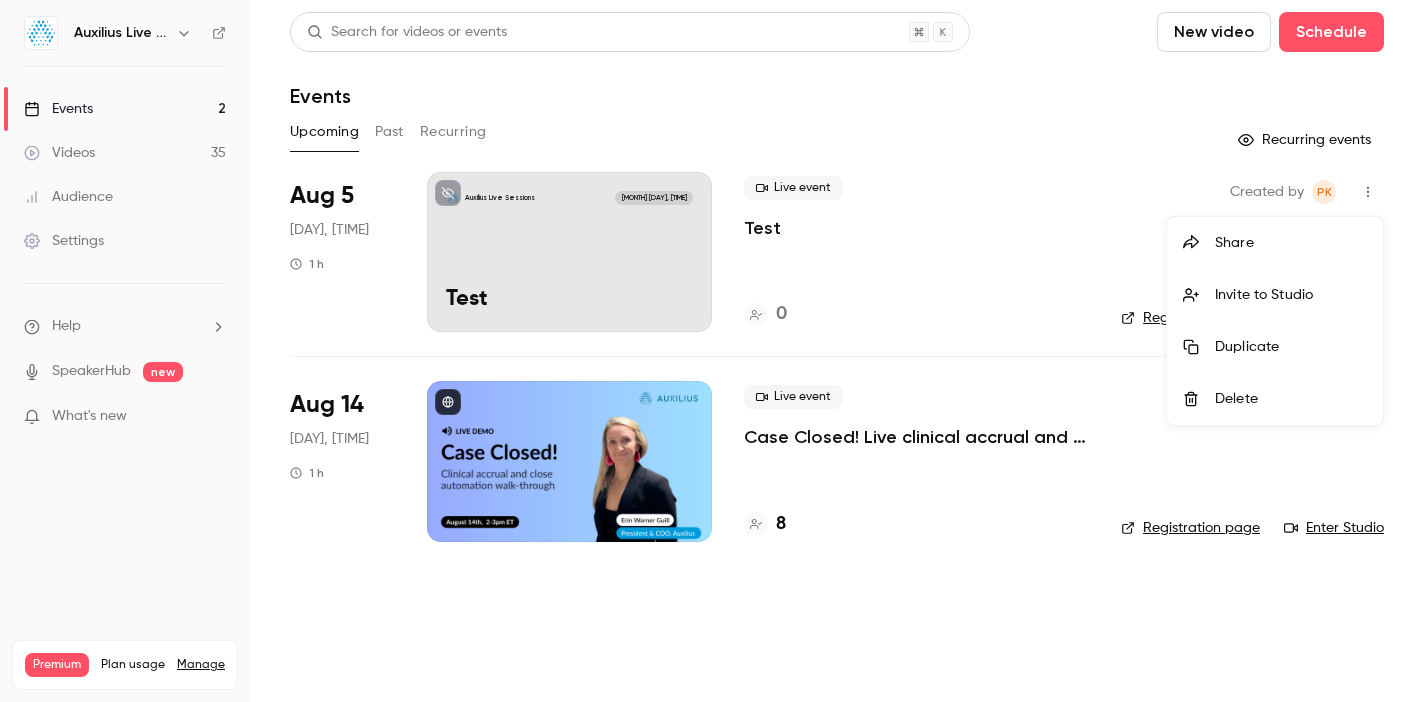 click on "Invite to Studio" at bounding box center [1291, 295] 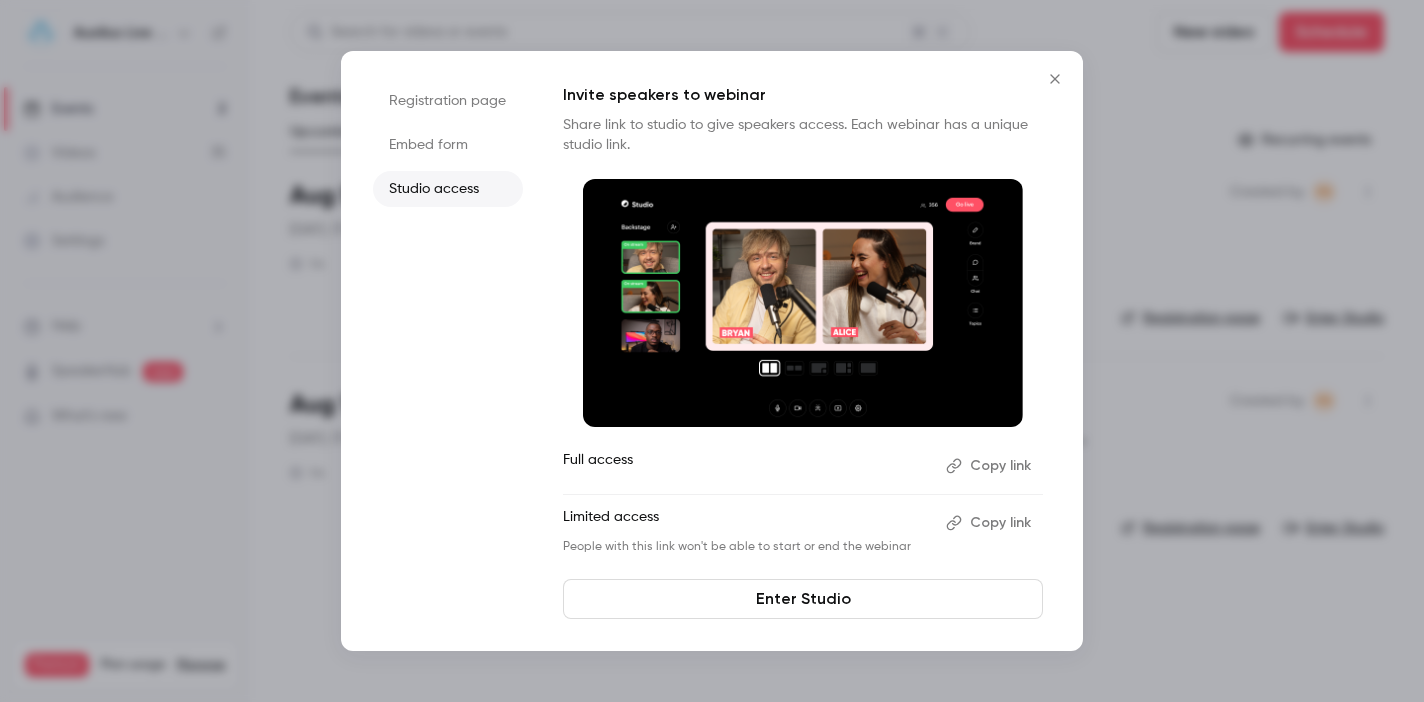 click on "Full access" at bounding box center (746, 466) 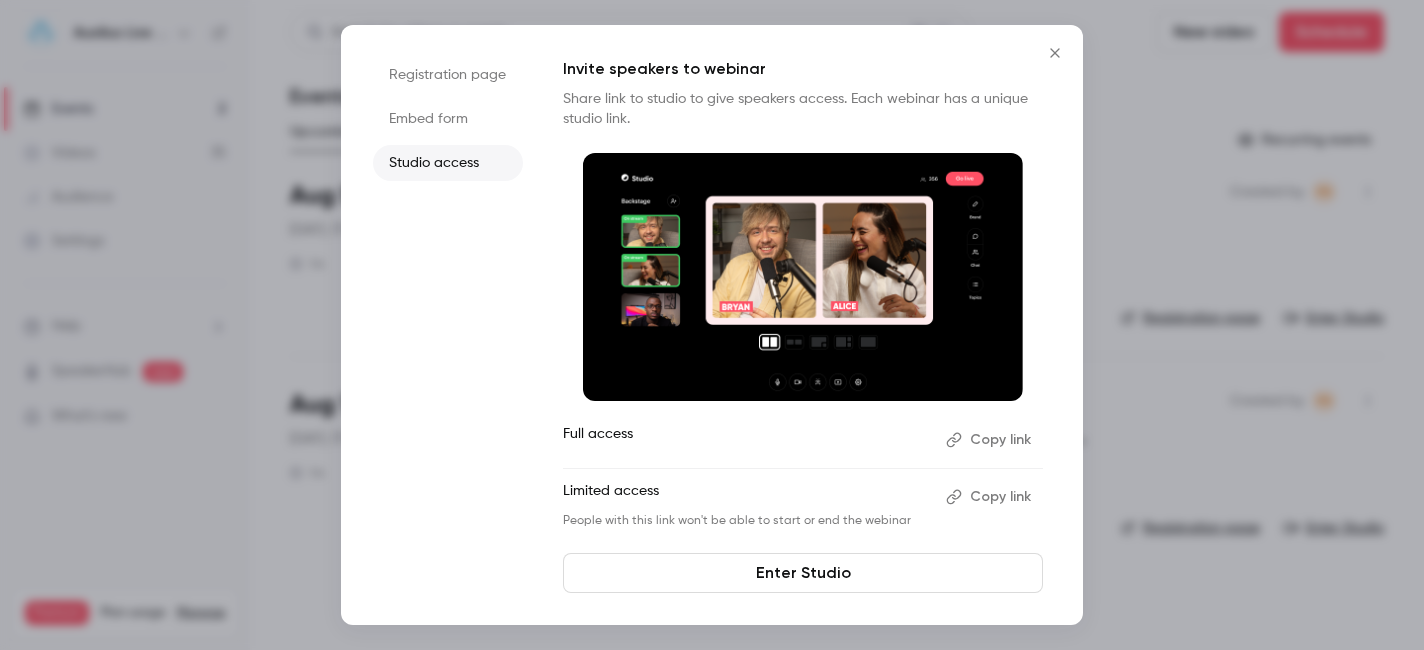 click 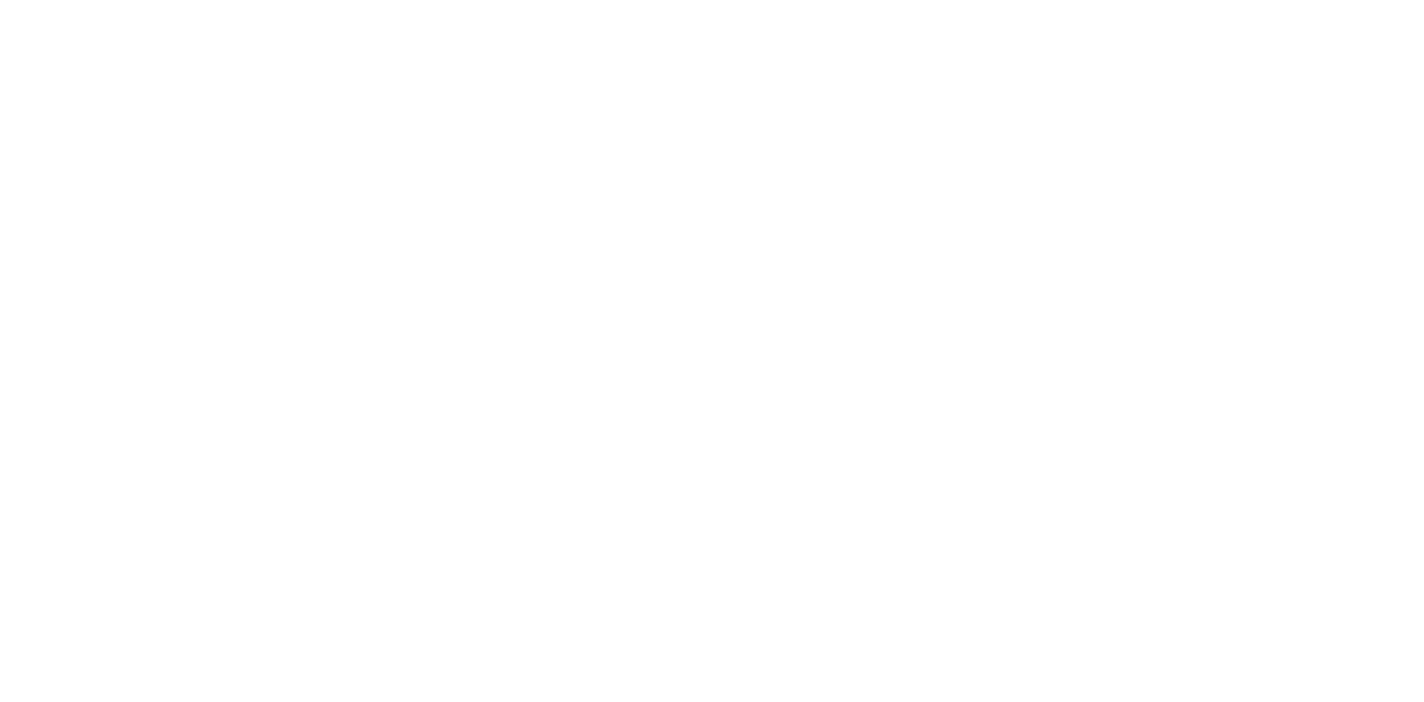 scroll, scrollTop: 0, scrollLeft: 0, axis: both 